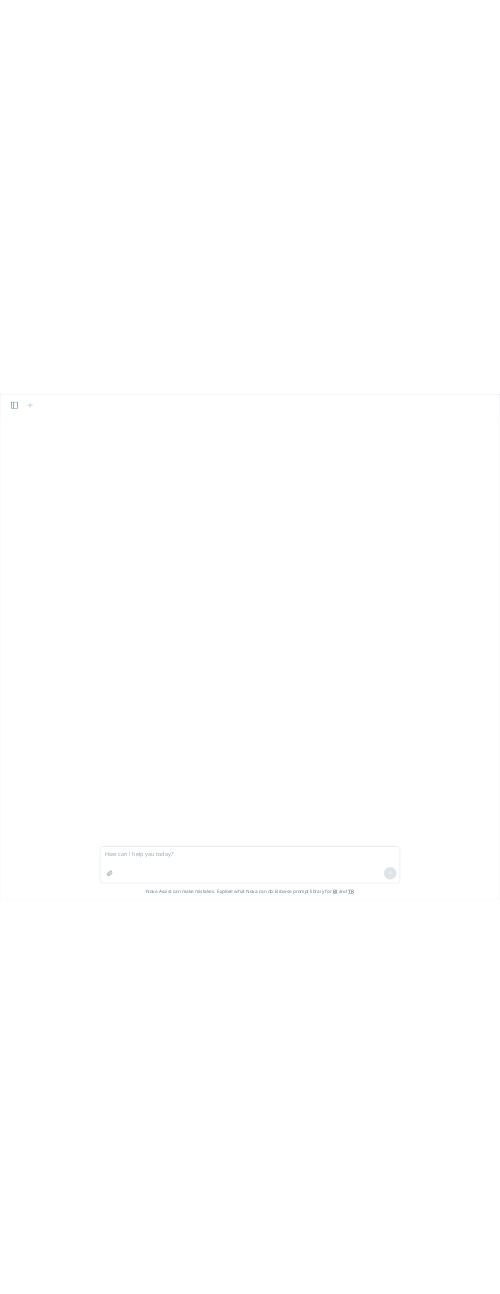 scroll, scrollTop: 0, scrollLeft: 0, axis: both 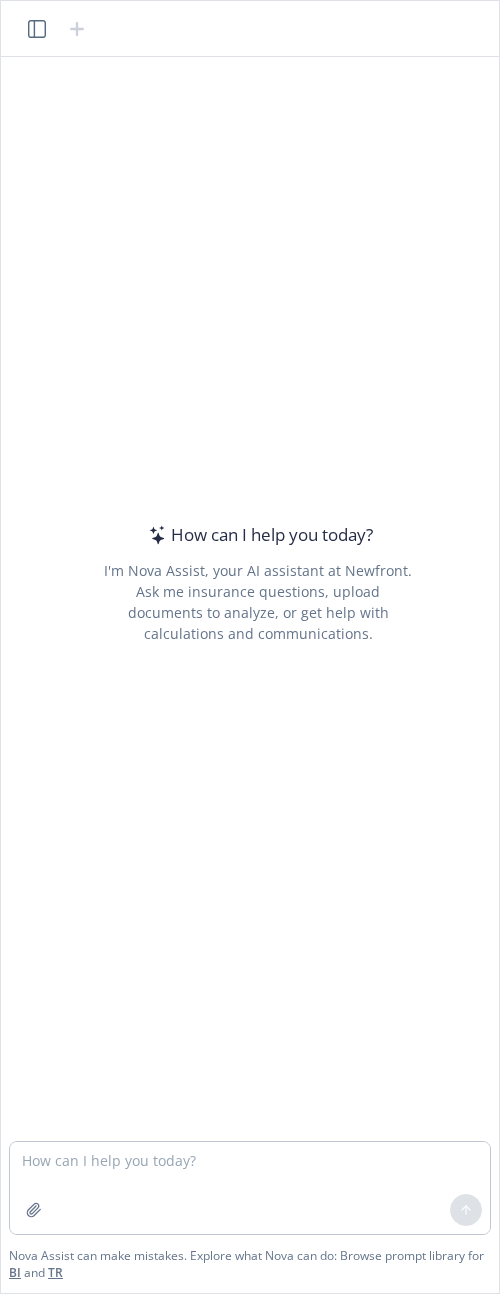click on "How can I help you today? I'm Nova Assist, your AI assistant at Newfront. Ask me insurance questions, upload documents to analyze, or get help with calculations and communications." at bounding box center [258, 583] 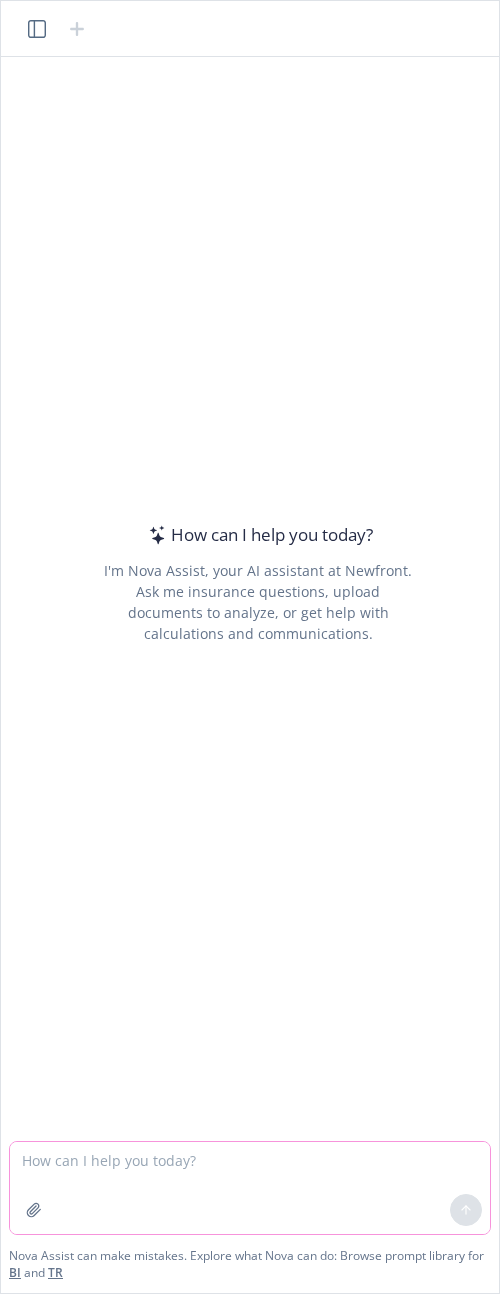click at bounding box center (250, 1188) 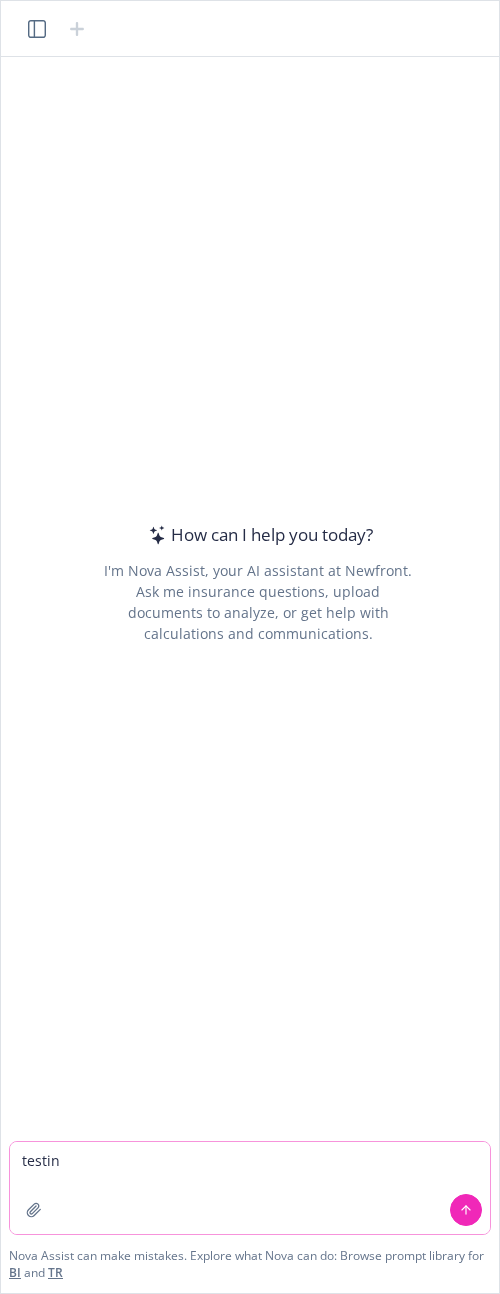 type on "testing" 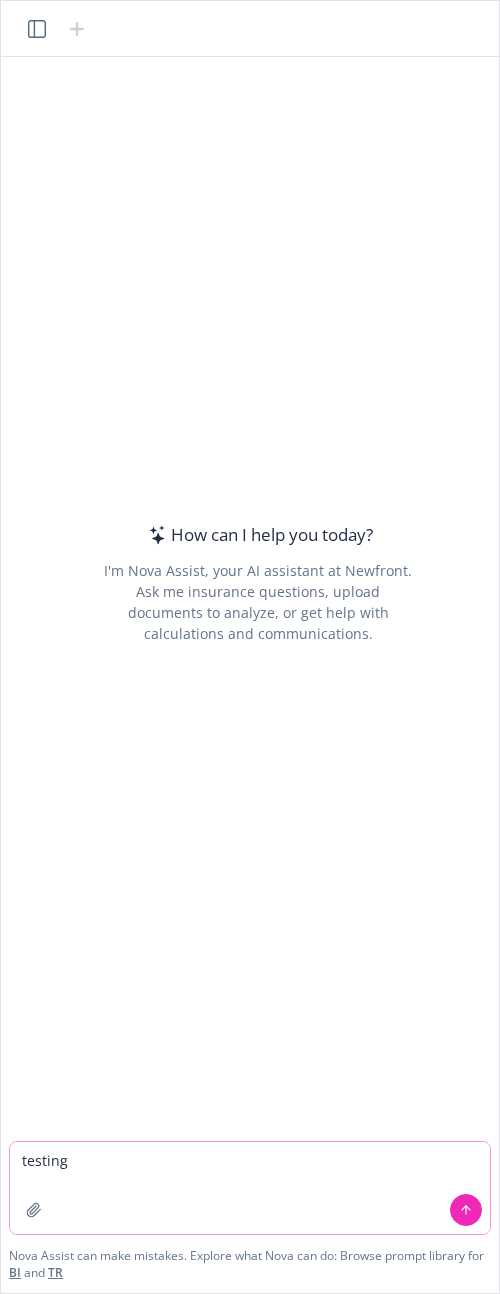 type 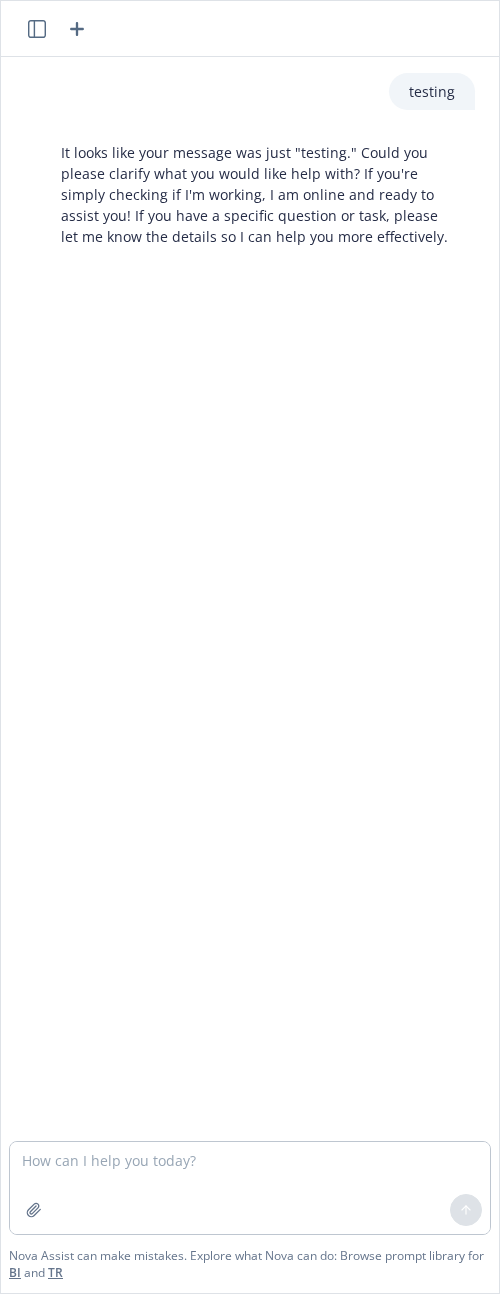 click 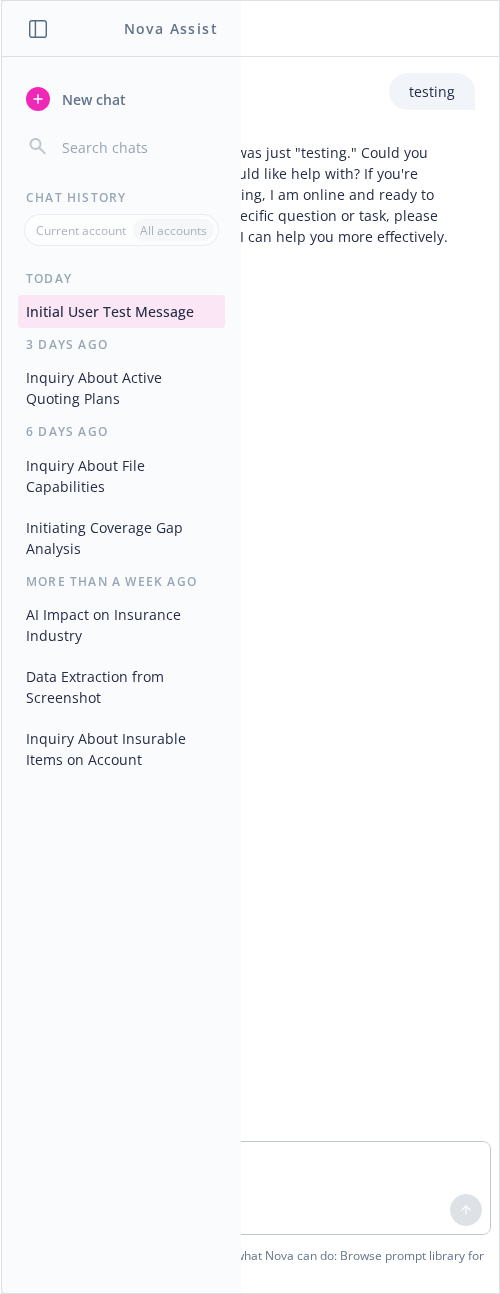 click on "Inquiry About Active Quoting Plans" at bounding box center [121, 388] 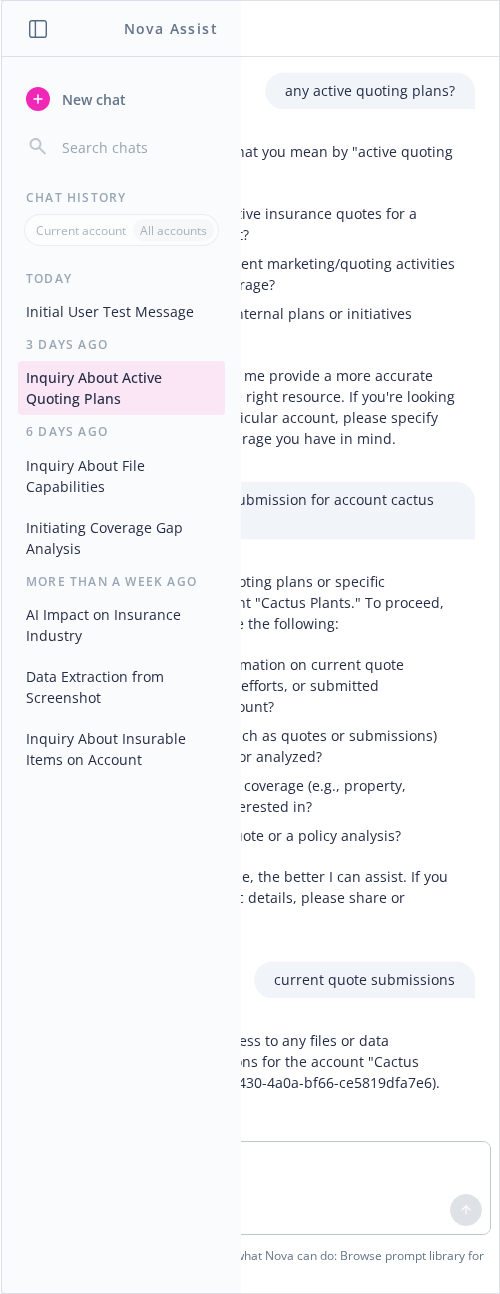 scroll, scrollTop: 283, scrollLeft: 0, axis: vertical 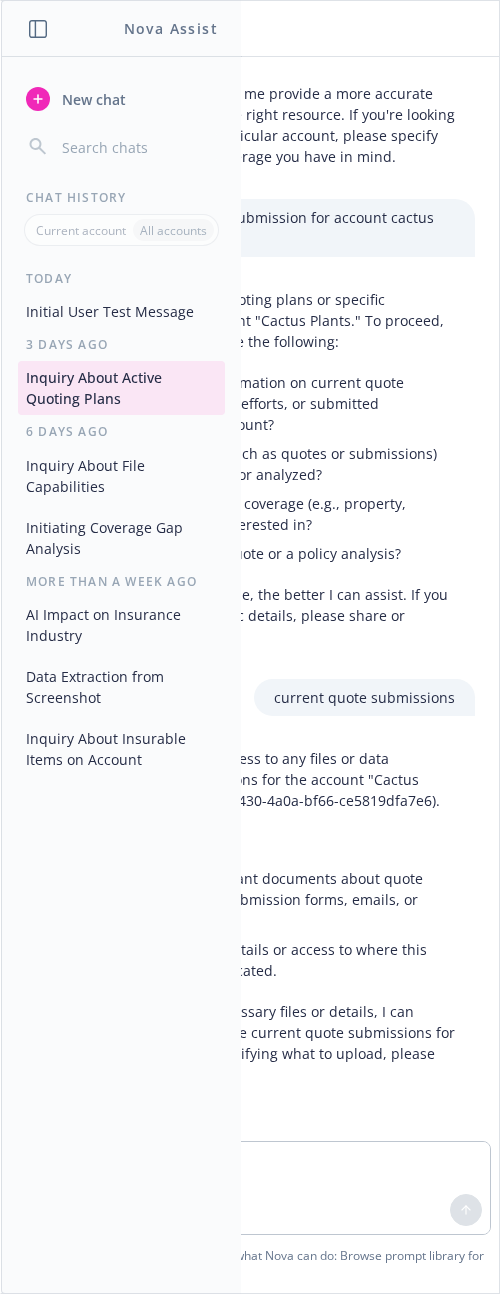 click on "Do you have any files (such as quotes or submissions) that you want reviewed or analyzed?" at bounding box center (266, 464) 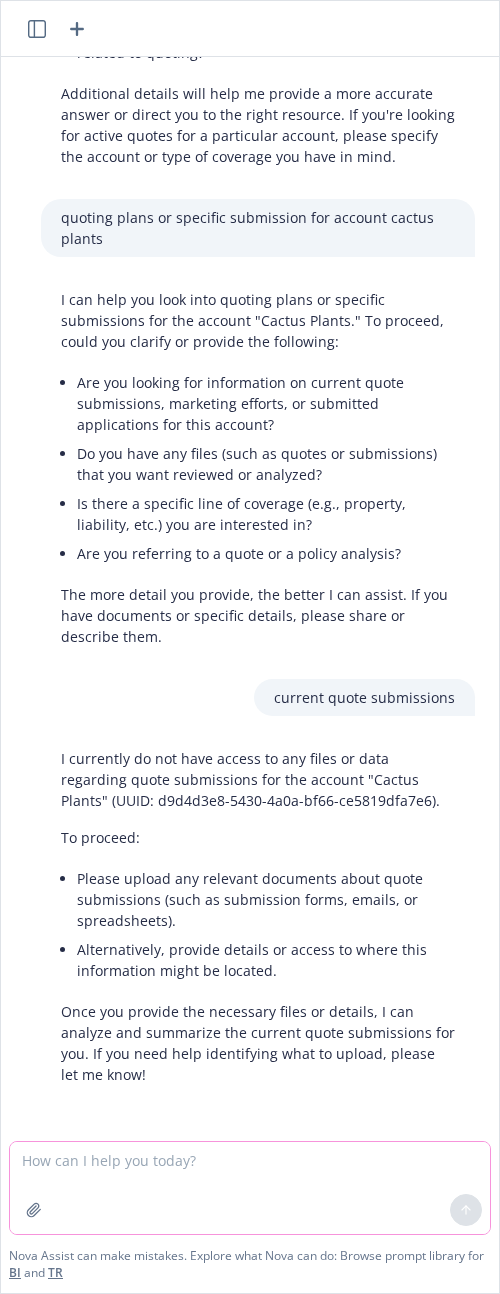 click at bounding box center (250, 1188) 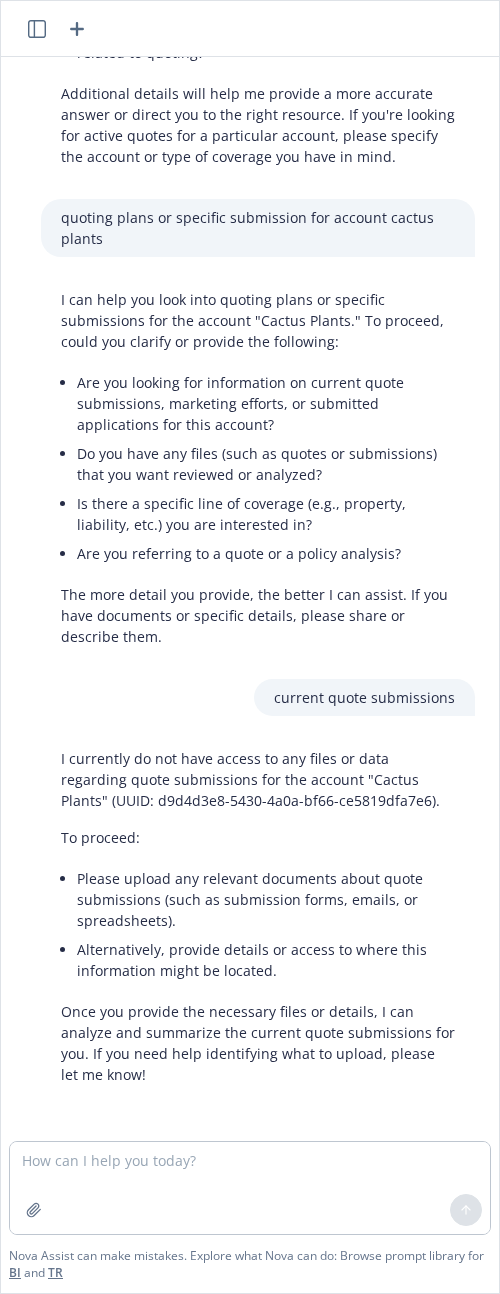 click at bounding box center [34, 1210] 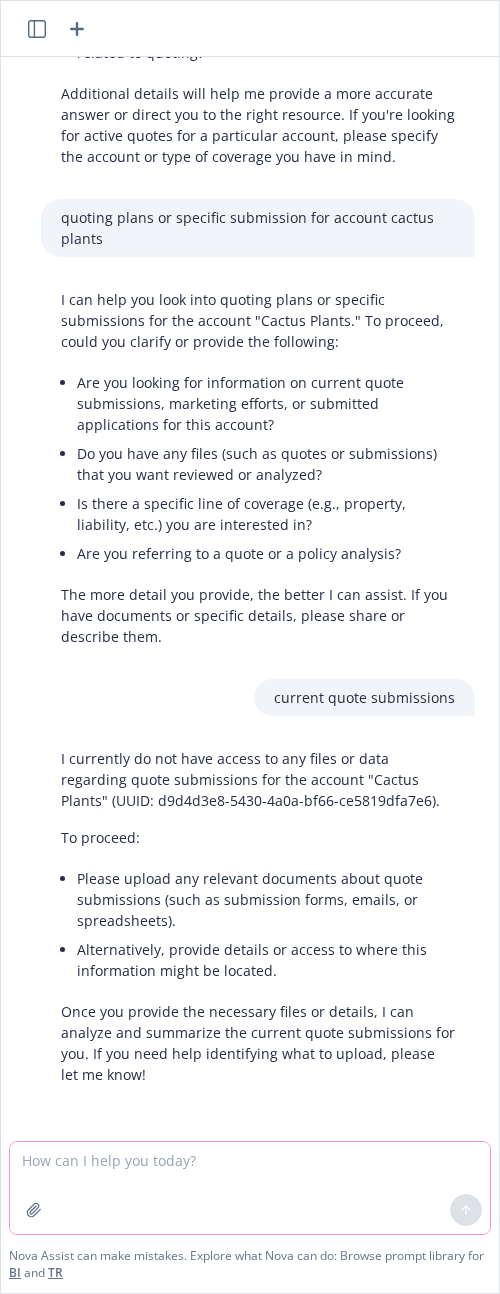 click 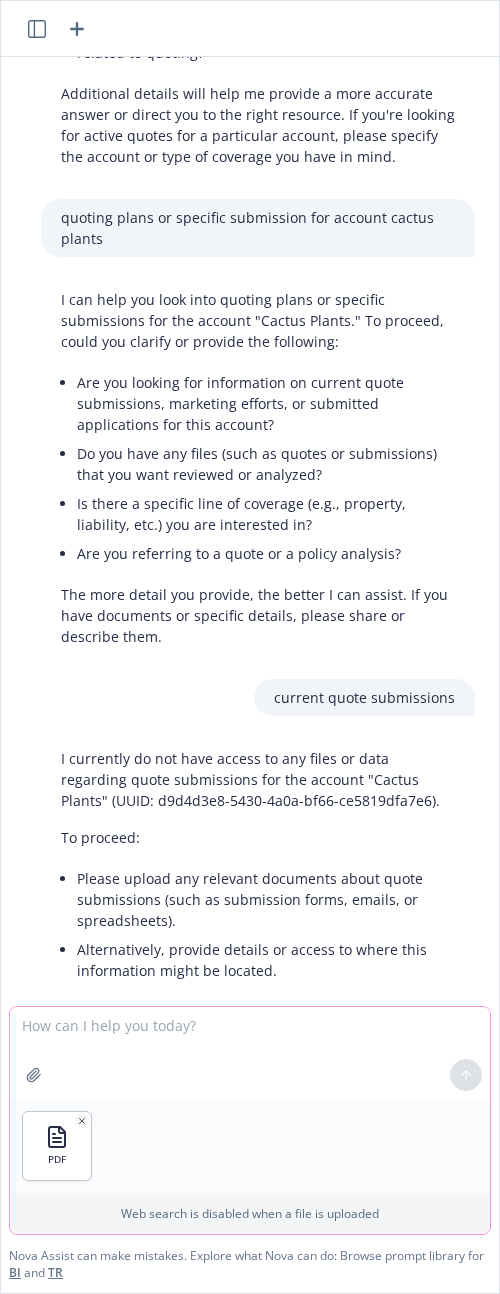 click at bounding box center [250, 1053] 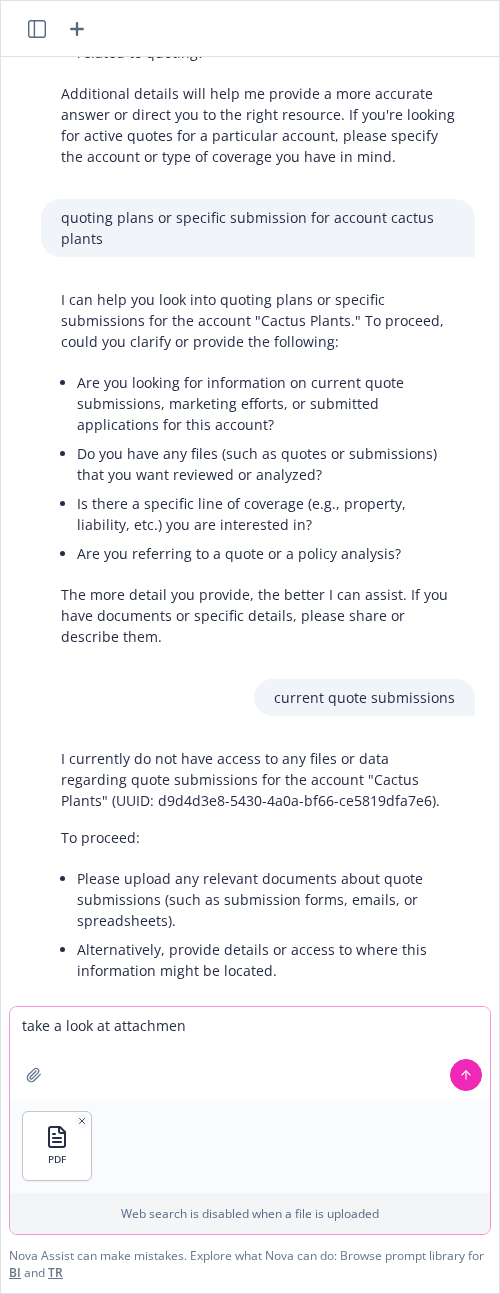type on "take a look at attachment" 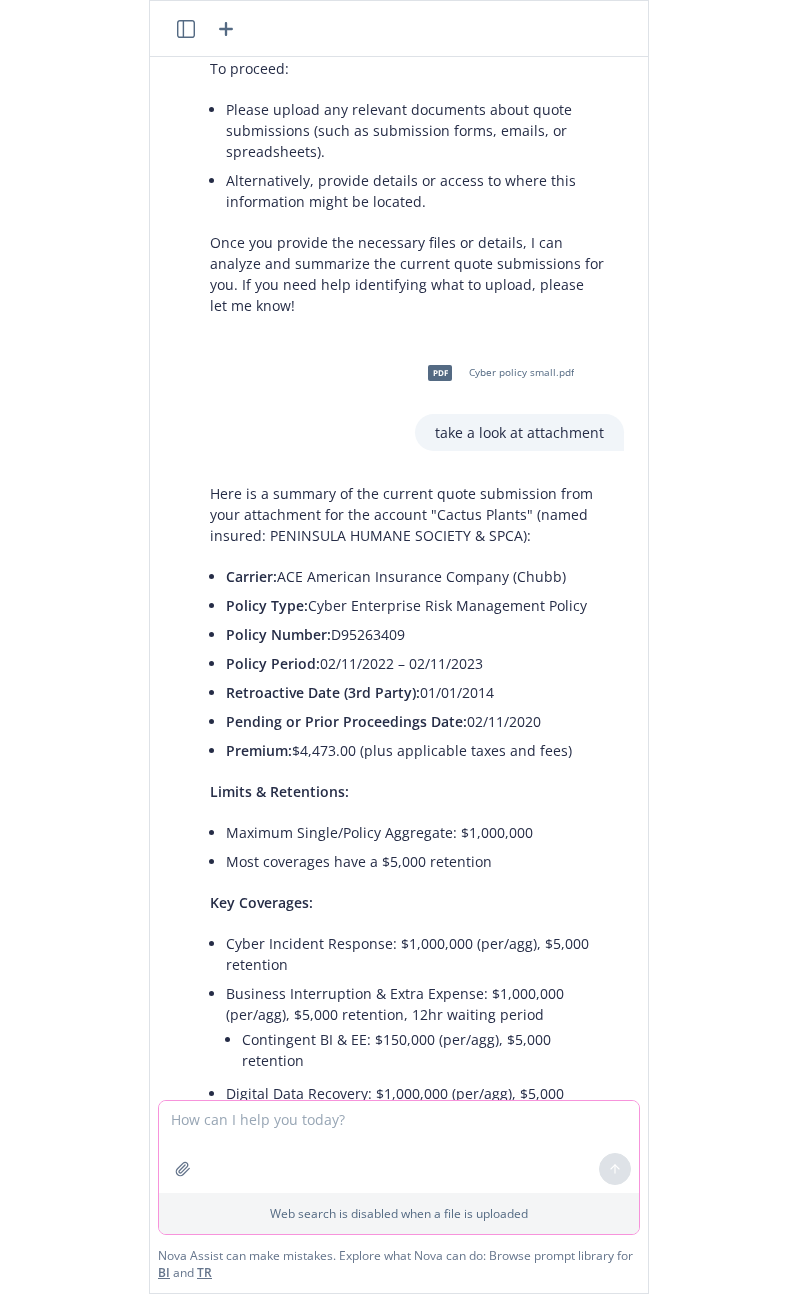scroll, scrollTop: 907, scrollLeft: 0, axis: vertical 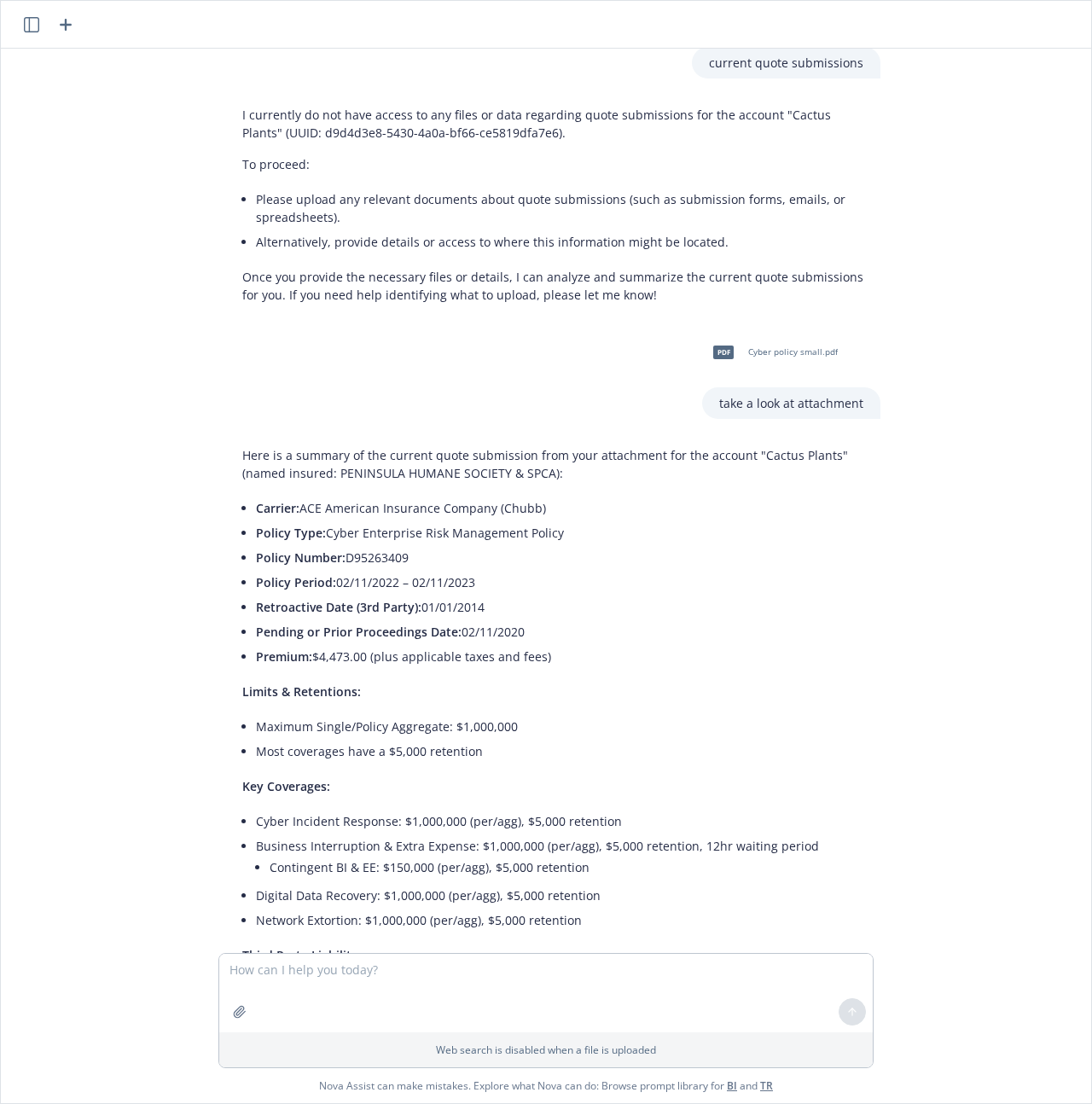 click on "I currently do not have access to any files or data regarding quote submissions for the account "Cactus Plants" (UUID: d9d4d3e8-5430-4a0a-bf66-ce5819dfa7e6)." at bounding box center [553, 124] 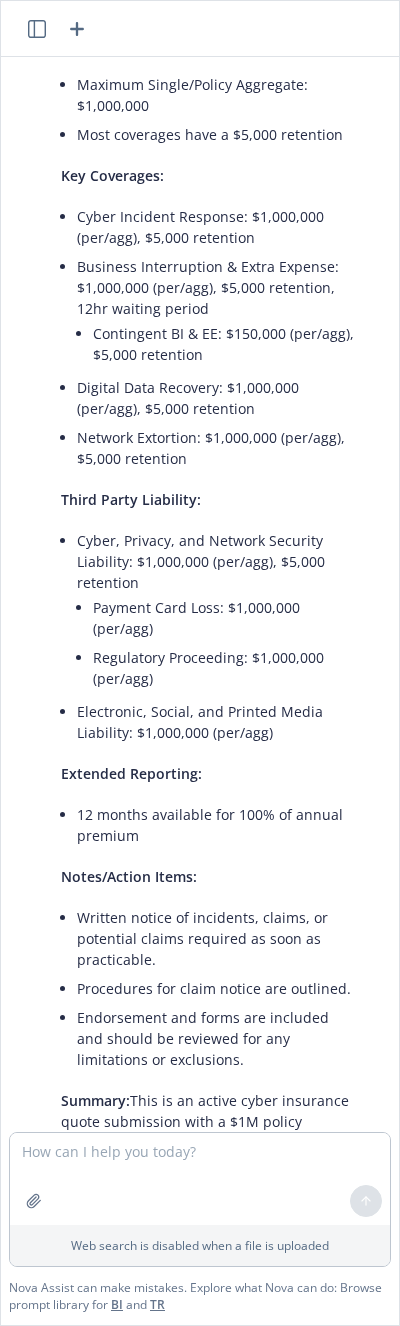 scroll, scrollTop: 2334, scrollLeft: 0, axis: vertical 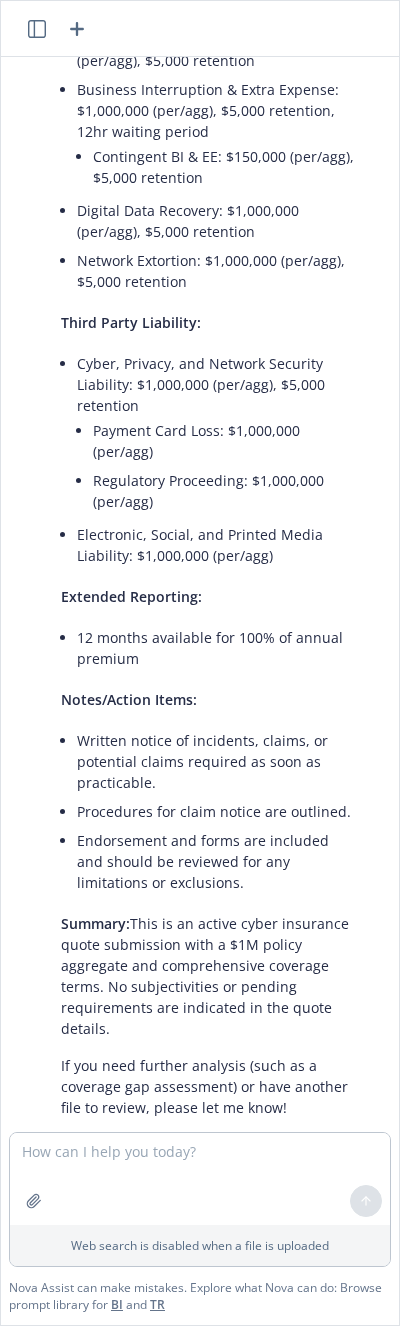 click on "Here is a summary of the current quote submission from your attachment for the account "Cactus Plants" (named insured: PENINSULA HUMANE SOCIETY & SPCA):
Carrier:  ACE American Insurance Company (Chubb)
Policy Type:  Cyber Enterprise Risk Management Policy
Policy Number:  D95263409
Policy Period:  02/11/2022 – 02/11/2023
Retroactive Date (3rd Party):  01/01/2014
Pending or Prior Proceedings Date:  02/11/2020
Premium:  $4,473.00 (plus applicable taxes and fees)
Limits & Retentions:
Maximum Single/Policy Aggregate: $1,000,000
Most coverages have a $5,000 retention
Key Coverages:
Cyber Incident Response: $1,000,000 (per/agg), $5,000 retention
Business Interruption & Extra Expense: $1,000,000 (per/agg), $5,000 retention, 12hr waiting period
Contingent BI & EE: $150,000 (per/agg), $5,000 retention
Digital Data Recovery: $1,000,000 (per/agg), $5,000 retention
Network Extortion: $1,000,000 (per/agg), $5,000 retention
Third Party Liability:" at bounding box center [208, 285] 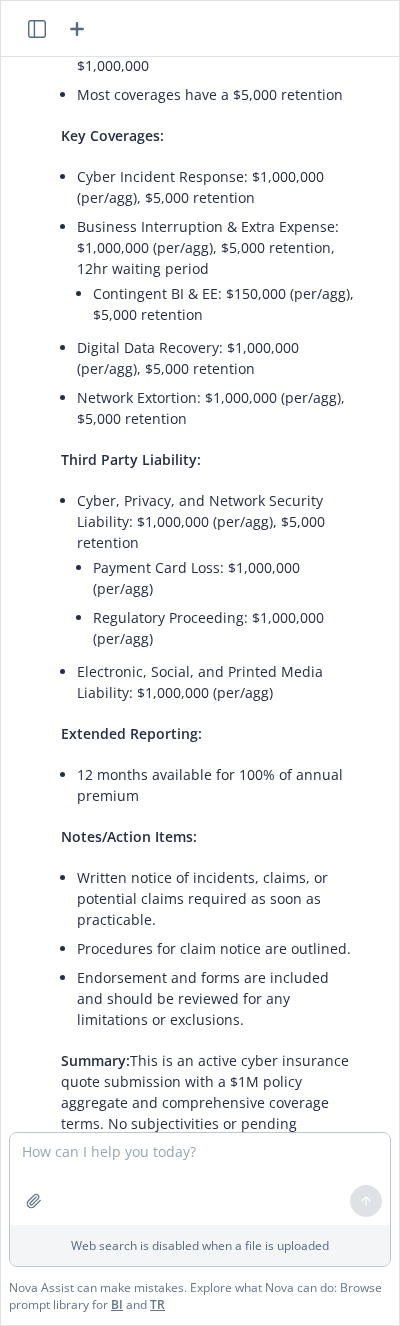scroll, scrollTop: 2334, scrollLeft: 0, axis: vertical 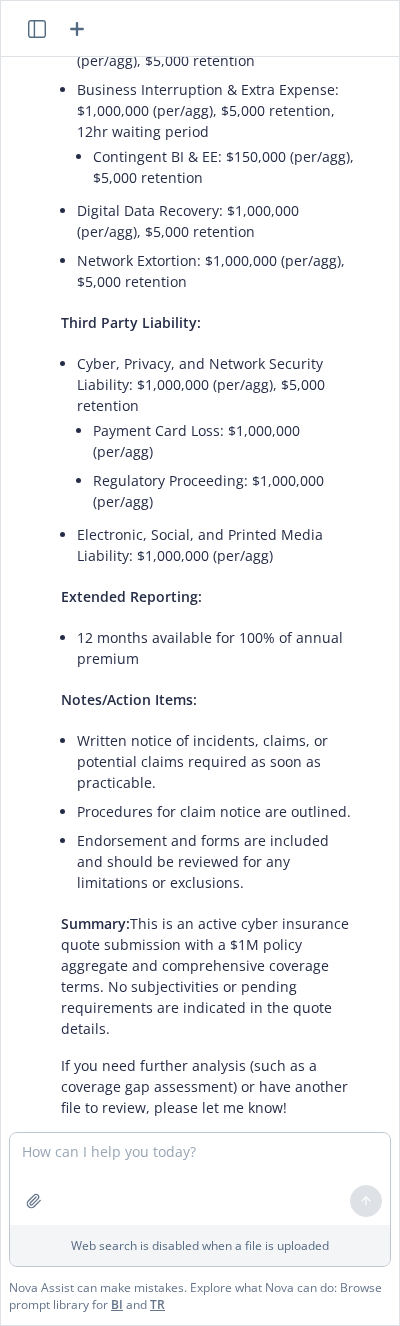 click on "Summary:
This is an active cyber insurance quote submission with a $1M policy aggregate and comprehensive coverage terms. No subjectivities or pending requirements are indicated in the quote details." at bounding box center [208, 976] 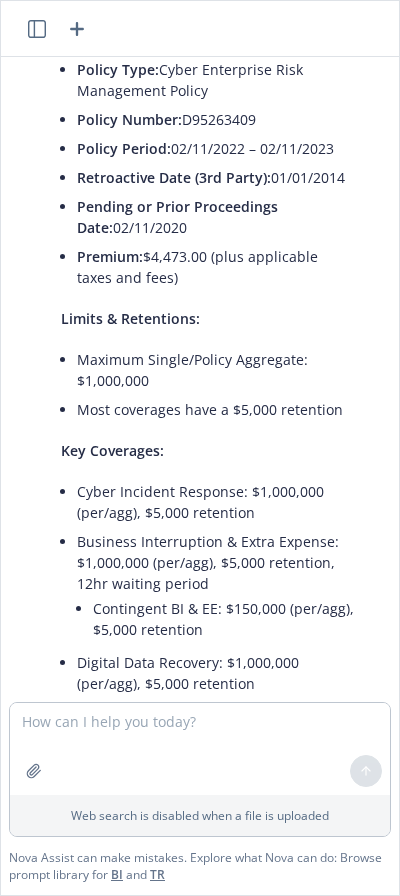 scroll, scrollTop: 2776, scrollLeft: 0, axis: vertical 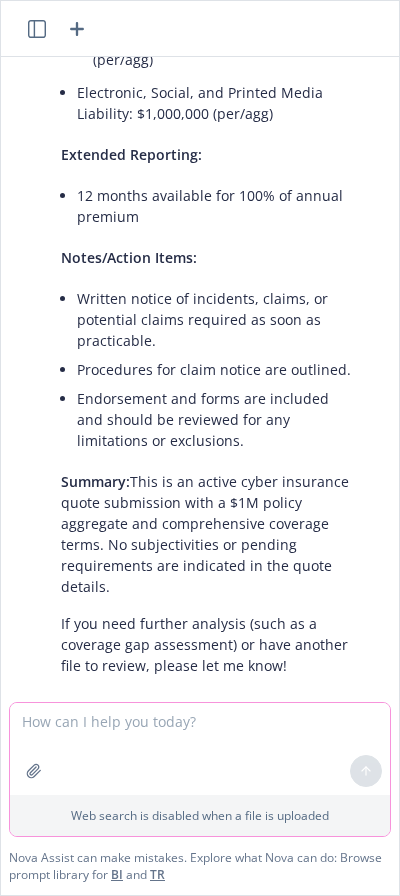 click at bounding box center (200, 749) 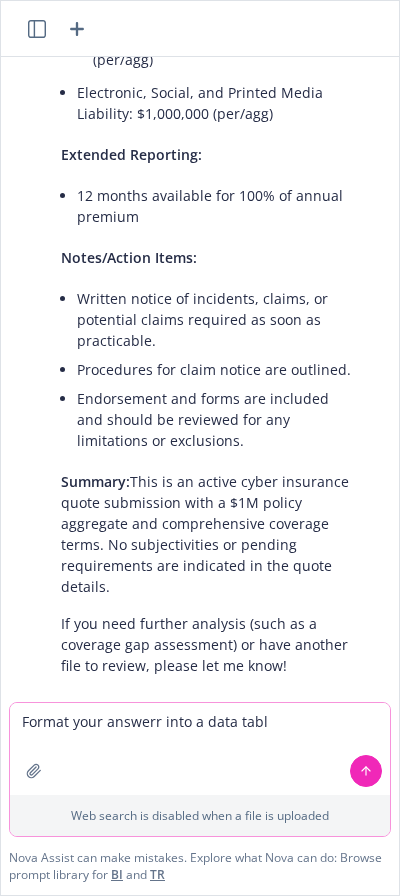 type on "Format your answerr into a data table" 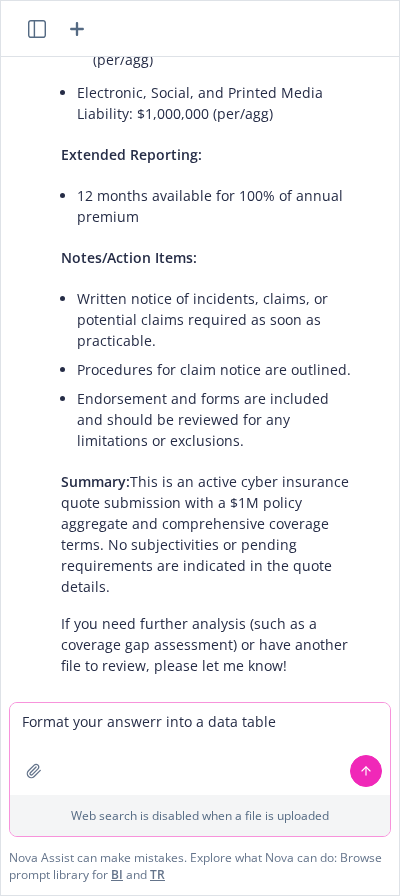 type 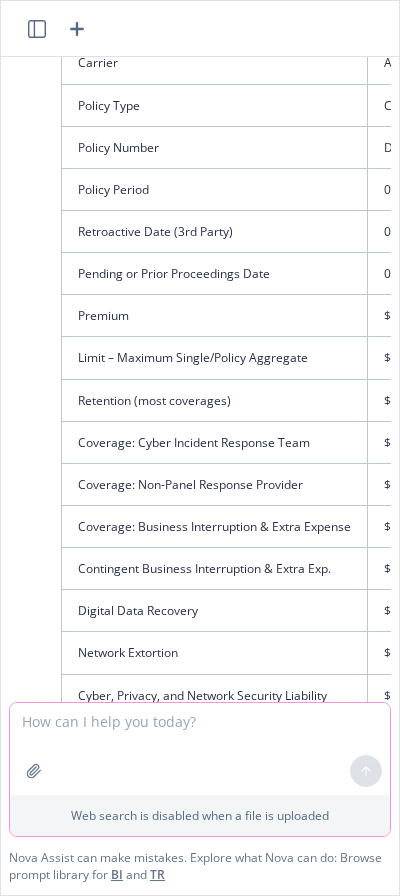 scroll, scrollTop: 3452, scrollLeft: 0, axis: vertical 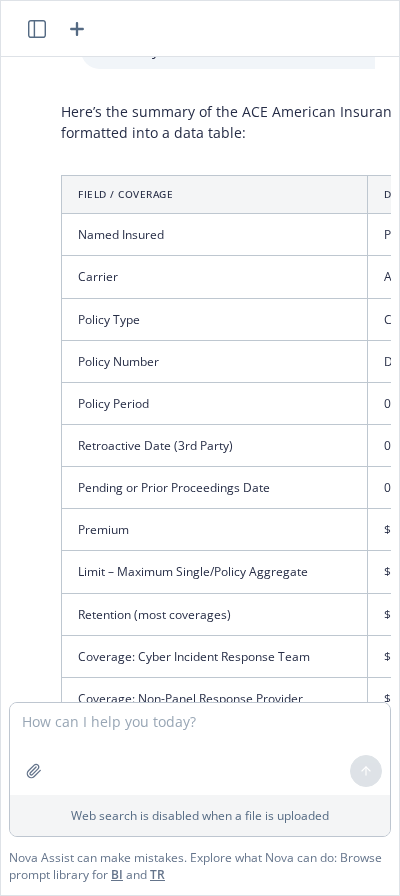 click on "Pending or Prior Proceedings Date" at bounding box center [215, 488] 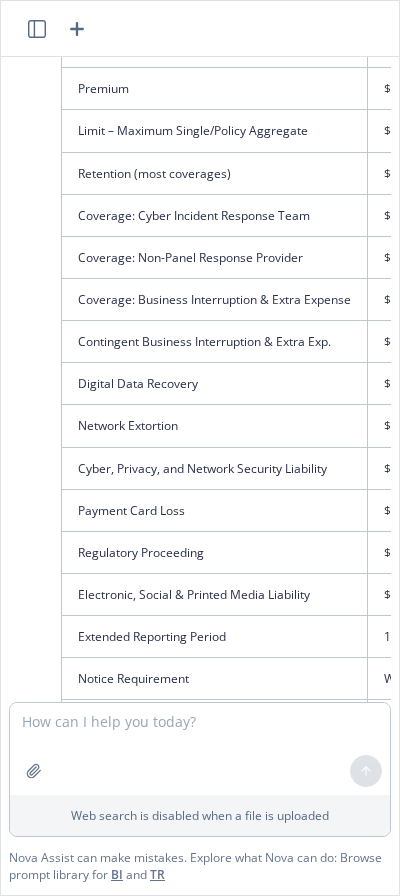 scroll, scrollTop: 4034, scrollLeft: 0, axis: vertical 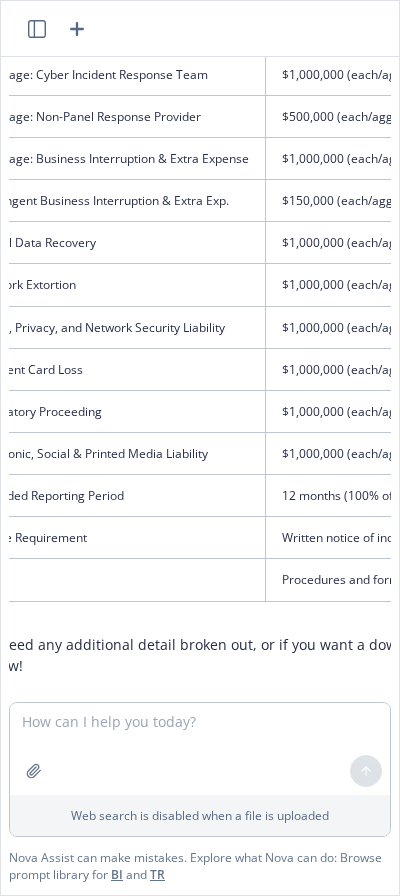 click on "If you need any additional detail broken out, or if you want a downloadable version (e.g., Excel), let me know!" at bounding box center [299, 655] 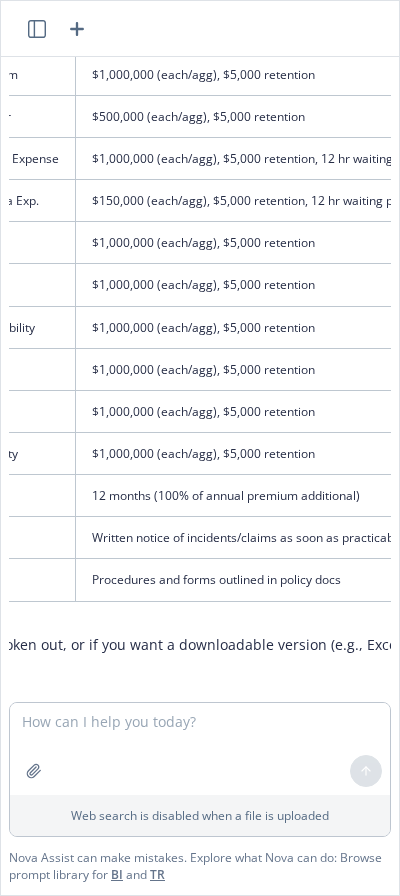 scroll, scrollTop: 4034, scrollLeft: 305, axis: both 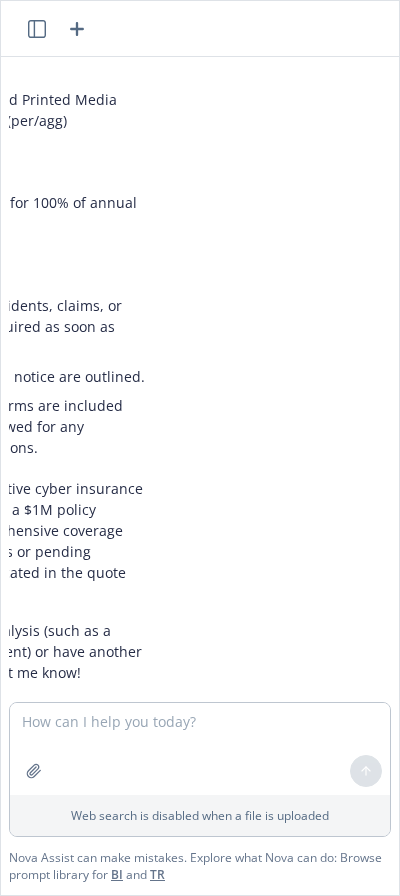 click on "any active quoting plans? Could you please clarify what you mean by "active quoting plans"? For example:
Are you asking about active insurance quotes for a specific client or account?
Are you referring to current marketing/quoting activities for a certain line of coverage?
Or, are you looking for internal plans or initiatives related to quoting?
Additional details will help me provide a more accurate answer or direct you to the right resource. If you're looking for active quotes for a particular account, please specify the account or type of coverage you have in mind. quoting plans or specific submission for account Cactus Plants I can help you look into quoting plans or specific submissions for the account "Cactus Plants." To proceed, could you clarify or provide the following:
Are you looking for information on current quote submissions, marketing efforts, or submitted applications for this account?
Do you have any files (such as quotes or submissions) that you want reviewed or analyzed?" at bounding box center [200, 379] 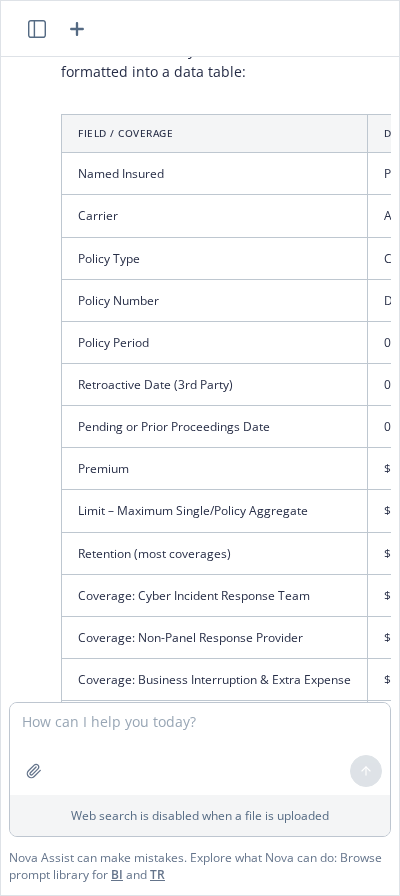 scroll, scrollTop: 3523, scrollLeft: 0, axis: vertical 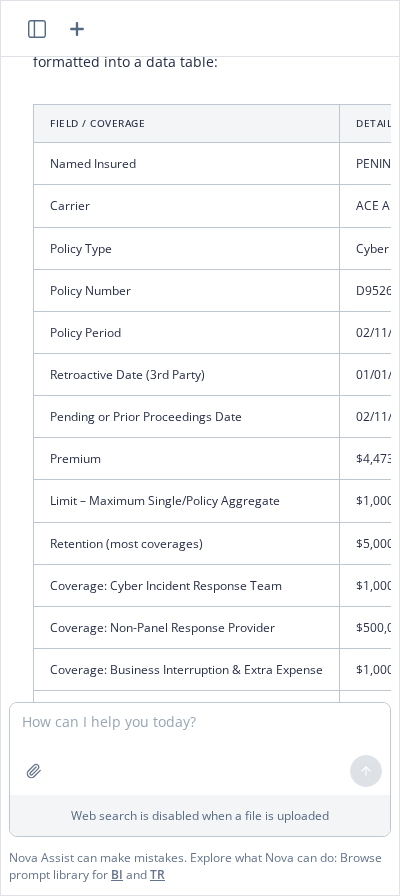 click on "Premium" at bounding box center (187, 459) 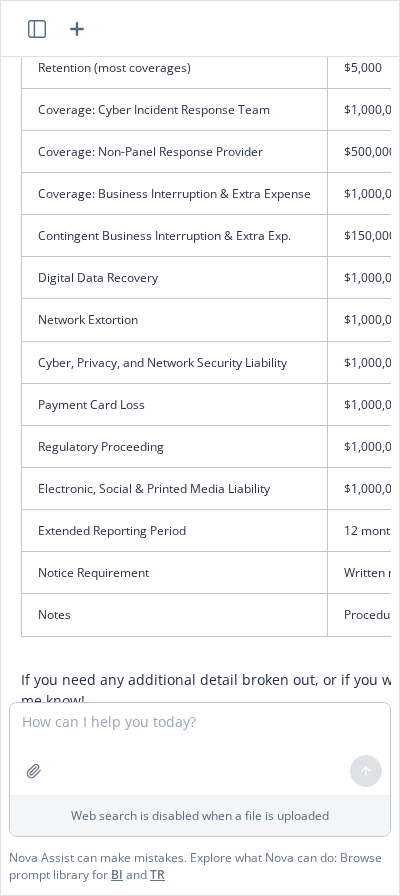 scroll, scrollTop: 4034, scrollLeft: 16, axis: both 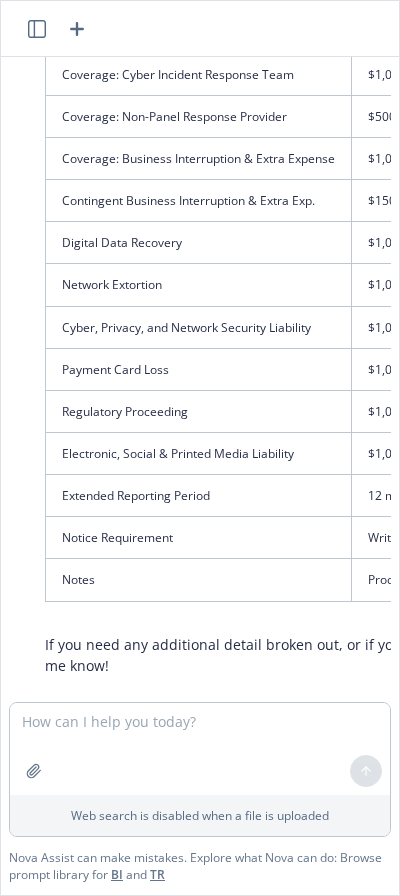 click on "Here’s the summary of the ACE American Insurance Company (Chubb) cyber quote submission, formatted into a data table:
Field / Coverage Details Named Insured [NAME] Carrier ACE American Insurance Company (Chubb) Policy Type Cyber Enterprise Risk Management Policy Policy Number D95263409 Policy Period 02/11/2022 – 02/11/2023 Retroactive Date (3rd Party) 01/01/2014 Pending or Prior Proceedings Date 02/11/2020 Premium $4,473.00 plus taxes and fees Limit – Maximum Single/Policy Aggregate $1,000,000 Retention (most coverages) $5,000 Coverage: Cyber Incident Response Team $1,000,000 (each/agg), $5,000 retention Coverage: Non-Panel Response Provider $500,000 (each/agg), $5,000 retention Coverage: Business Interruption & Extra Expense $1,000,000 (each/agg), $5,000 retention, 12 hr waiting period Contingent Business Interruption & Extra Exp. $150,000 (each/agg), $5,000 retention, 12 hr waiting period Digital Data Recovery $1,000,000 (each/agg), $5,000 retention Network Extortion Notes" at bounding box center [192, 97] 